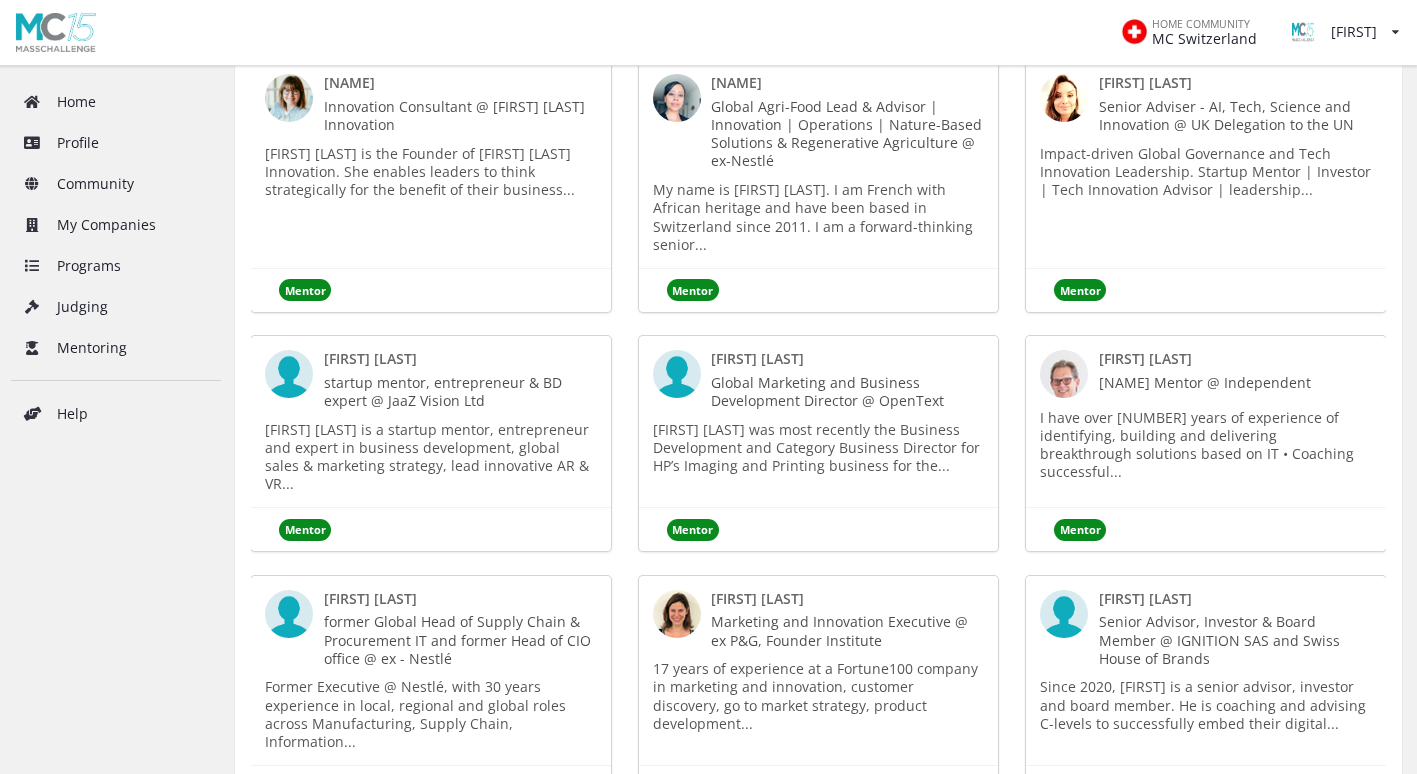 scroll, scrollTop: 509, scrollLeft: 0, axis: vertical 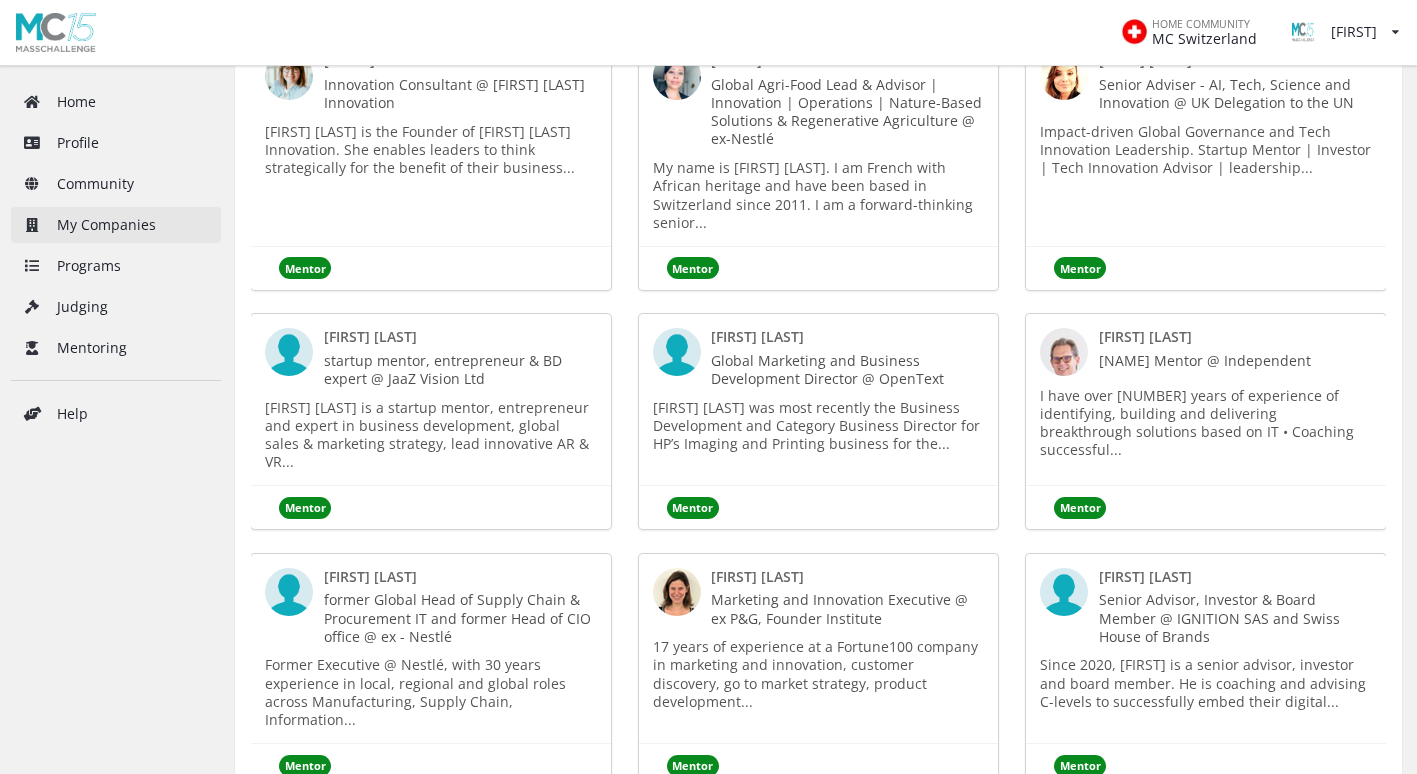 click on "My Companies" at bounding box center (116, 225) 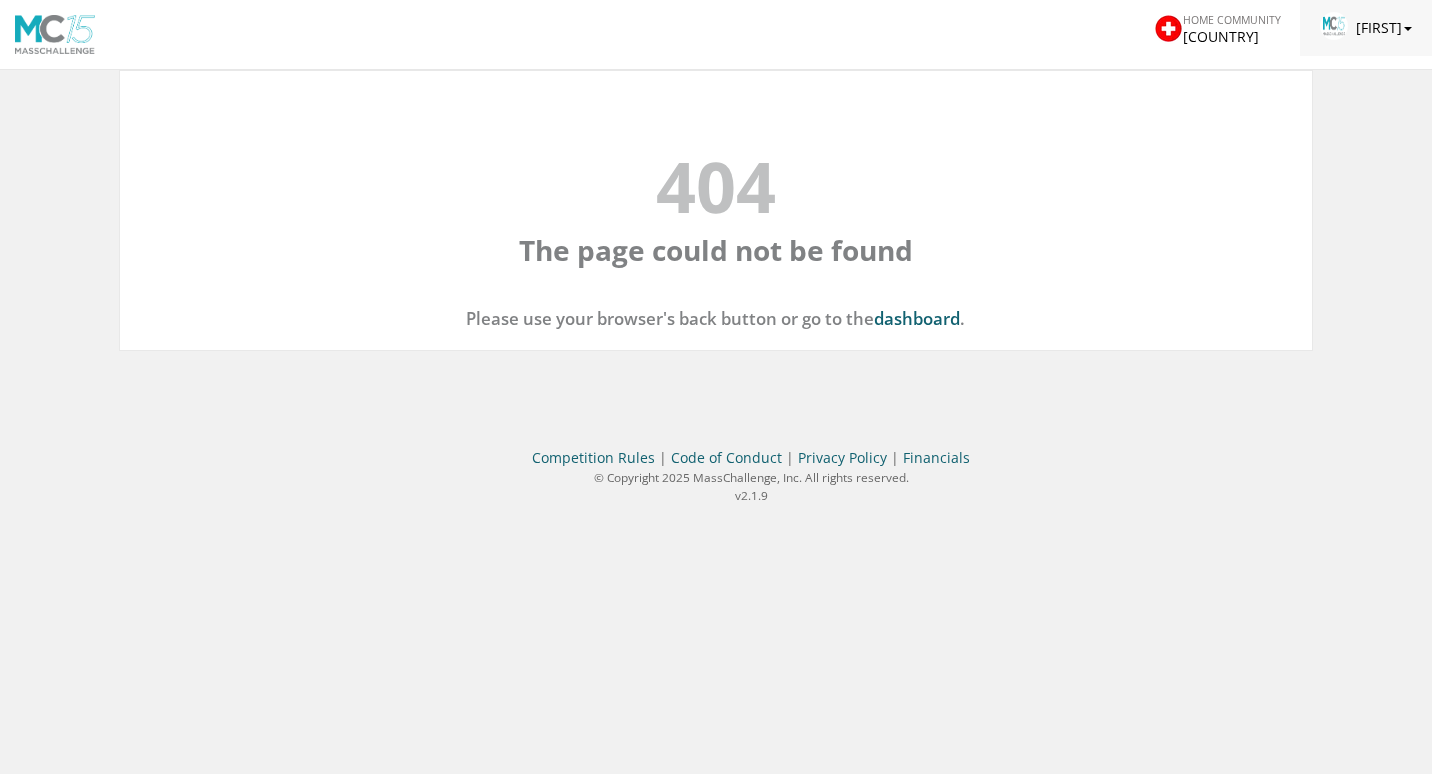 scroll, scrollTop: 0, scrollLeft: 0, axis: both 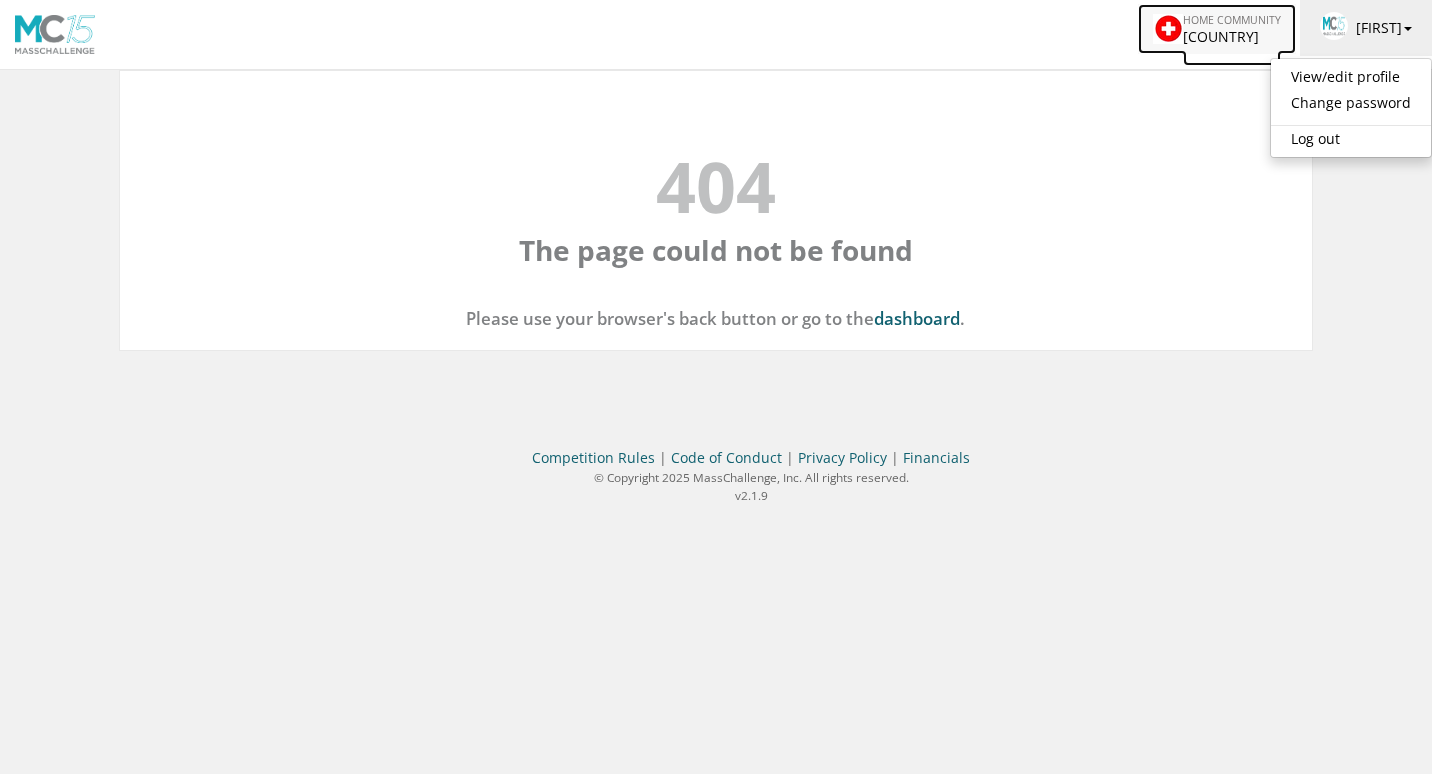 click on "HOME COMMUNITY
[COUNTRY]" at bounding box center (1217, 29) 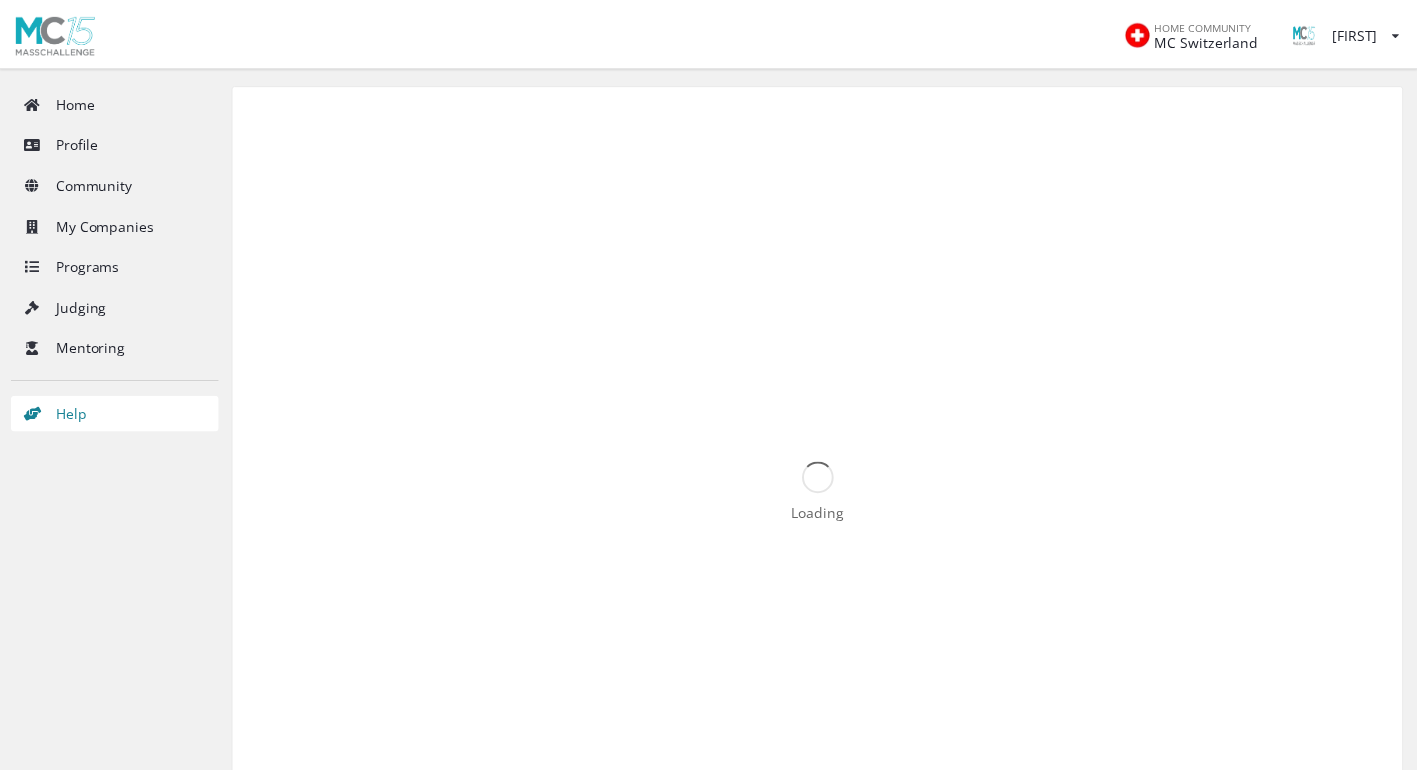 scroll, scrollTop: 0, scrollLeft: 0, axis: both 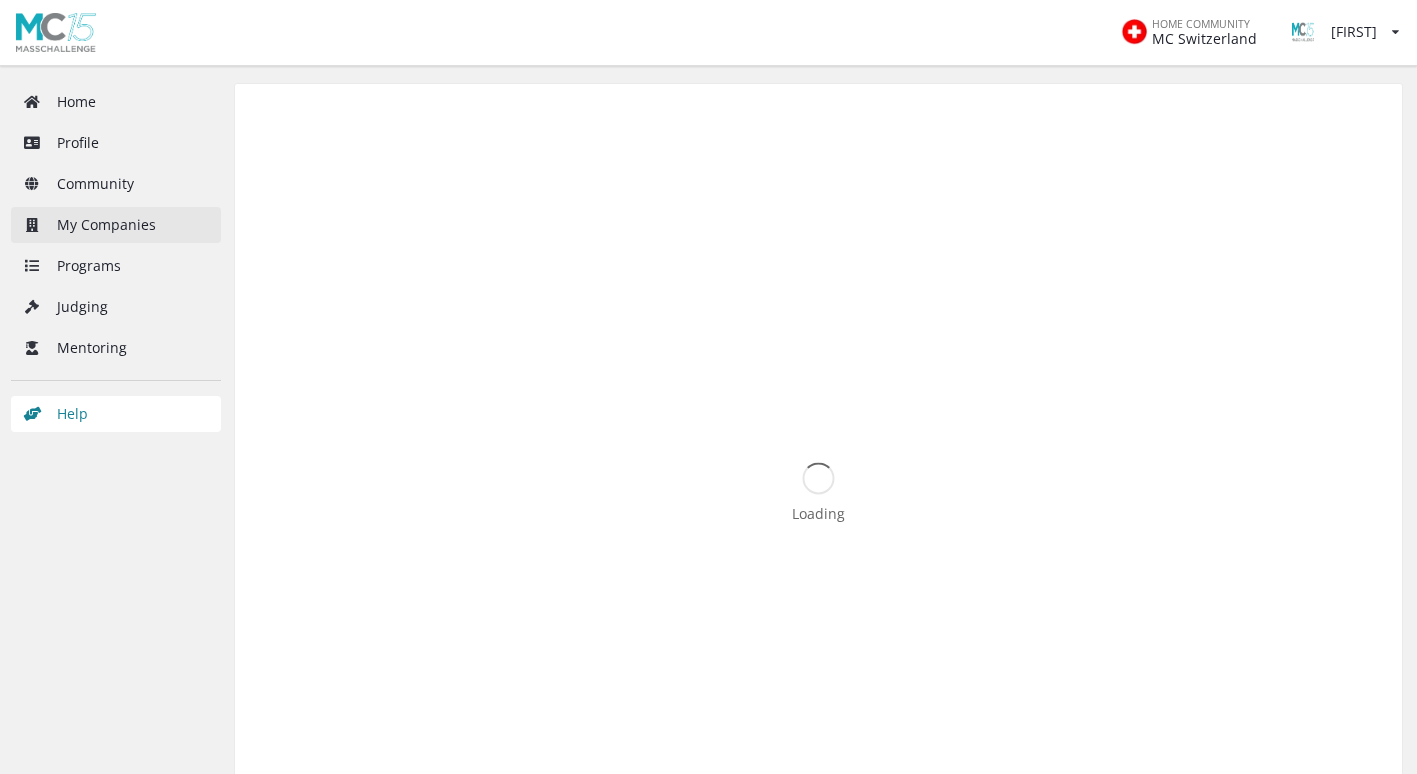 click on "My Companies" at bounding box center [116, 225] 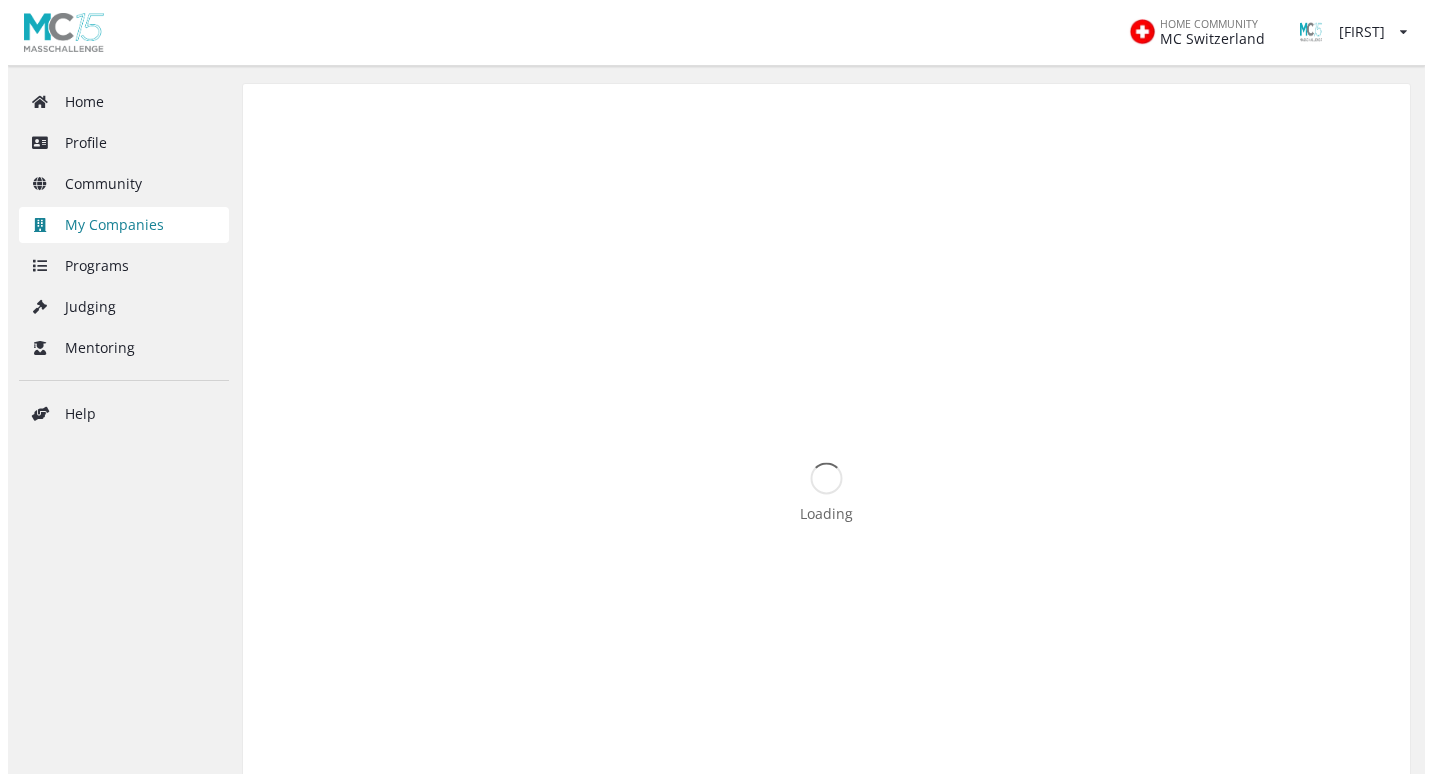 scroll, scrollTop: 0, scrollLeft: 0, axis: both 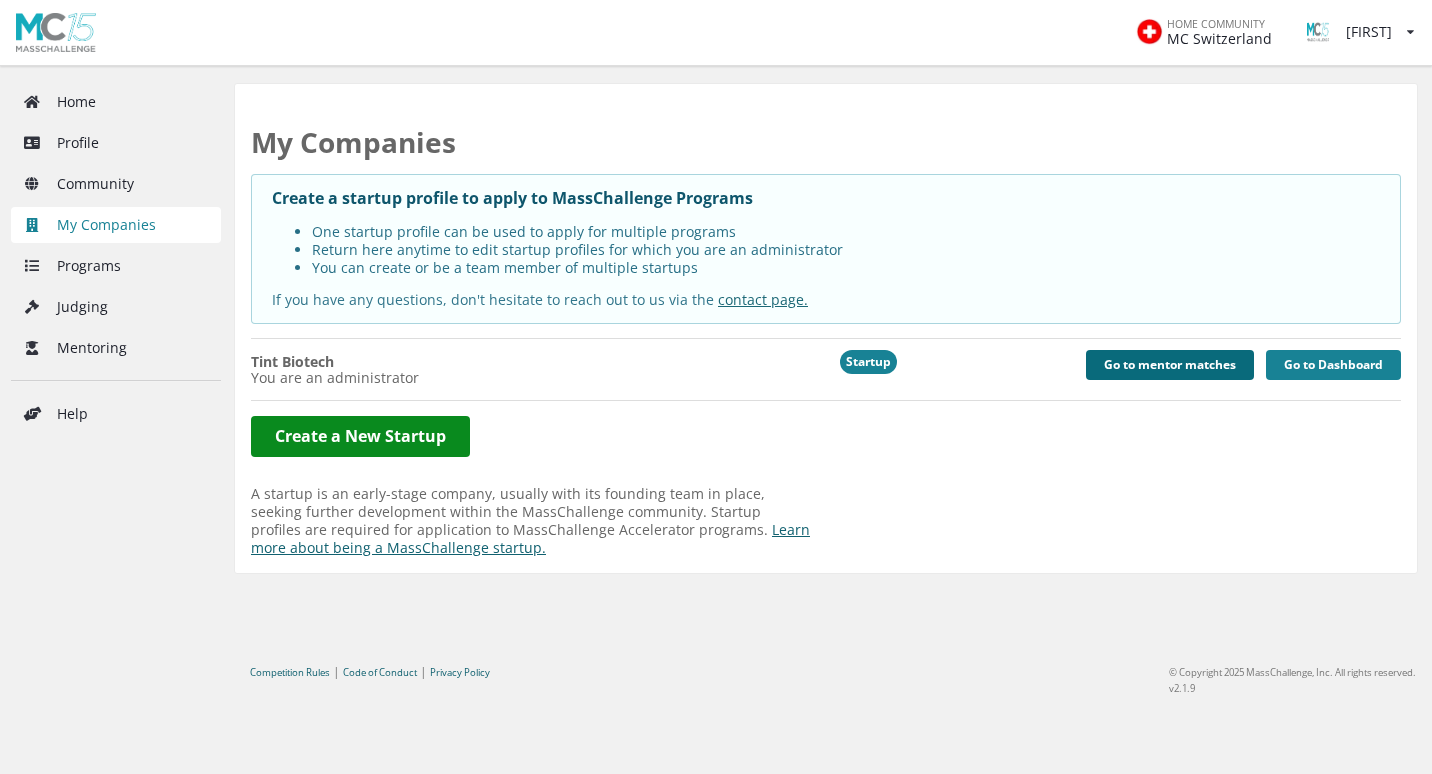 click on "Go to mentor matches" at bounding box center [1170, 365] 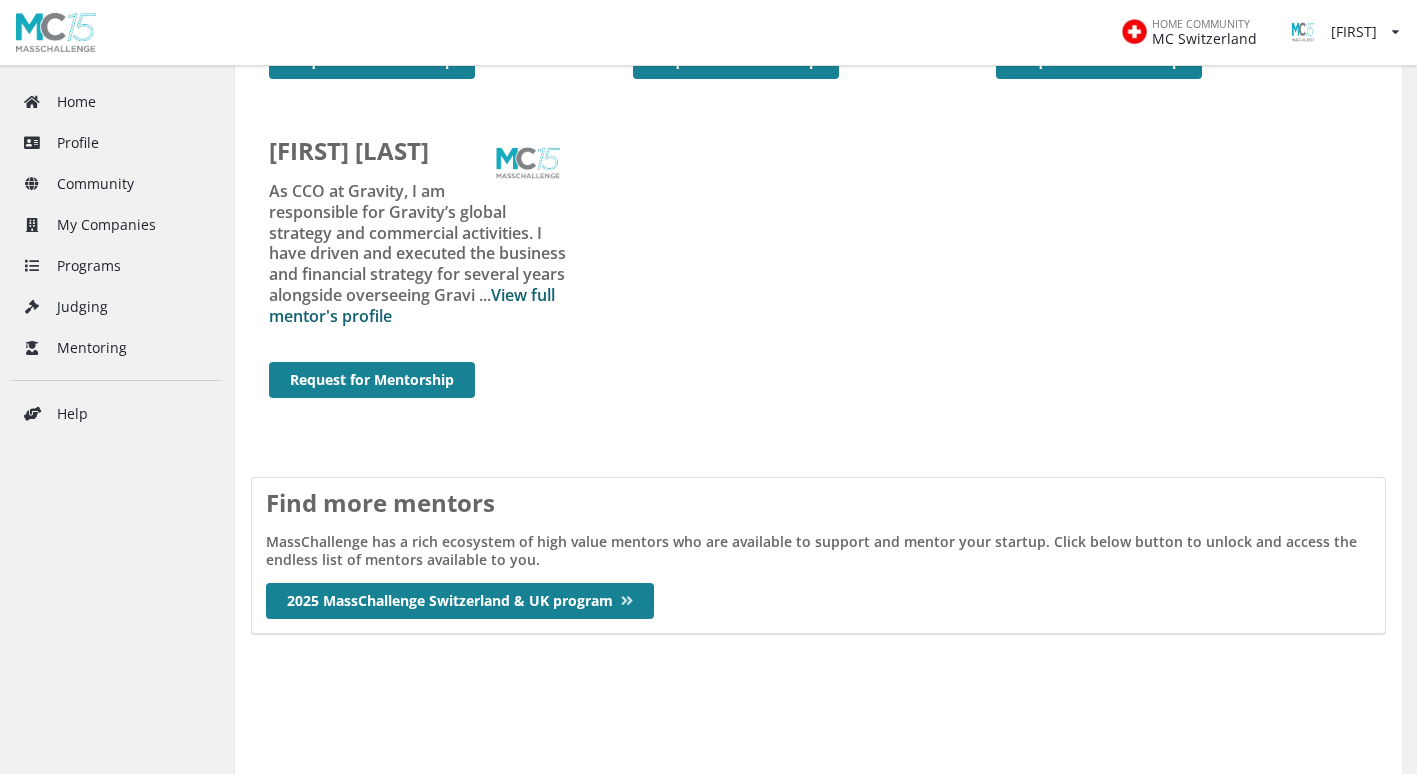 scroll, scrollTop: 1706, scrollLeft: 0, axis: vertical 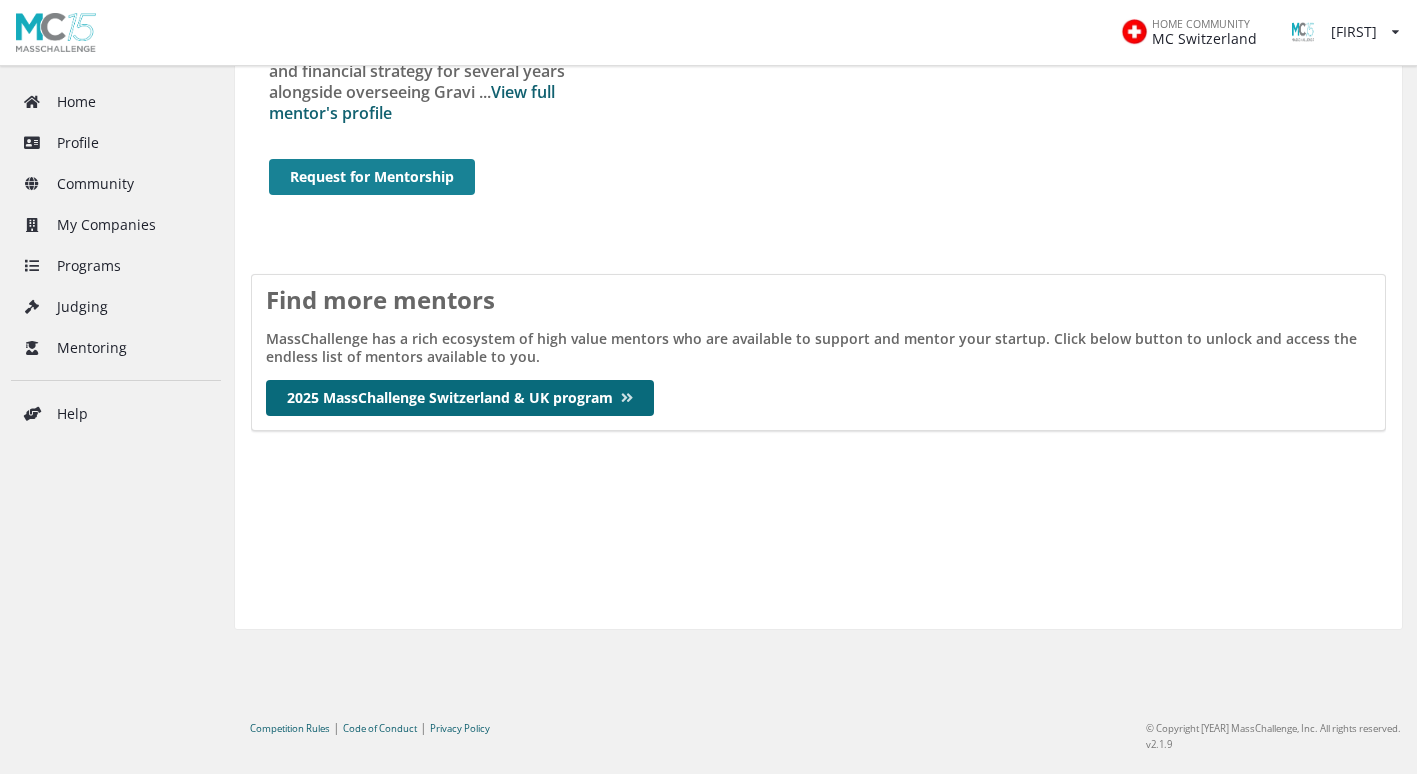 click on "2025 MassChallenge Switzerland & UK program" at bounding box center [460, 398] 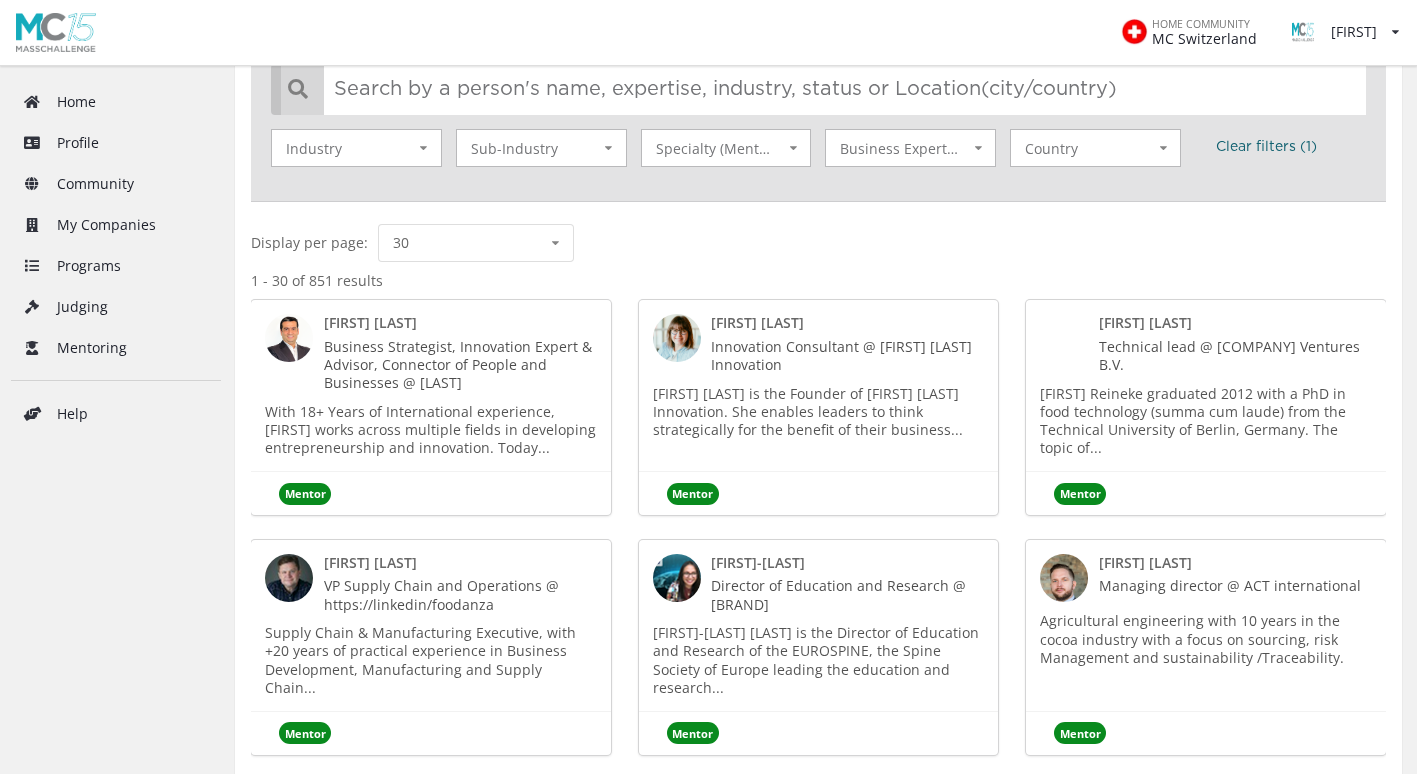scroll, scrollTop: 341, scrollLeft: 0, axis: vertical 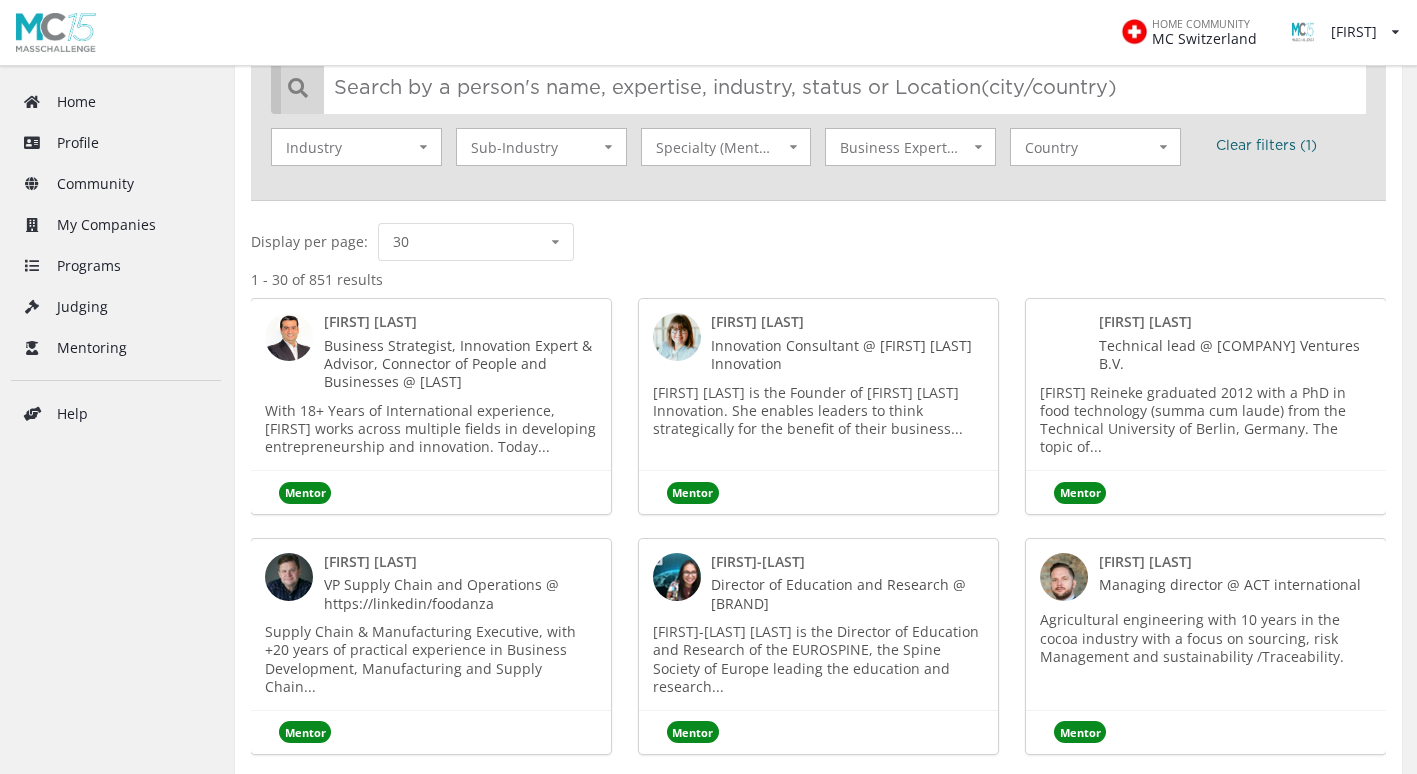 click on "[FIRST] [LAST]" at bounding box center (370, 321) 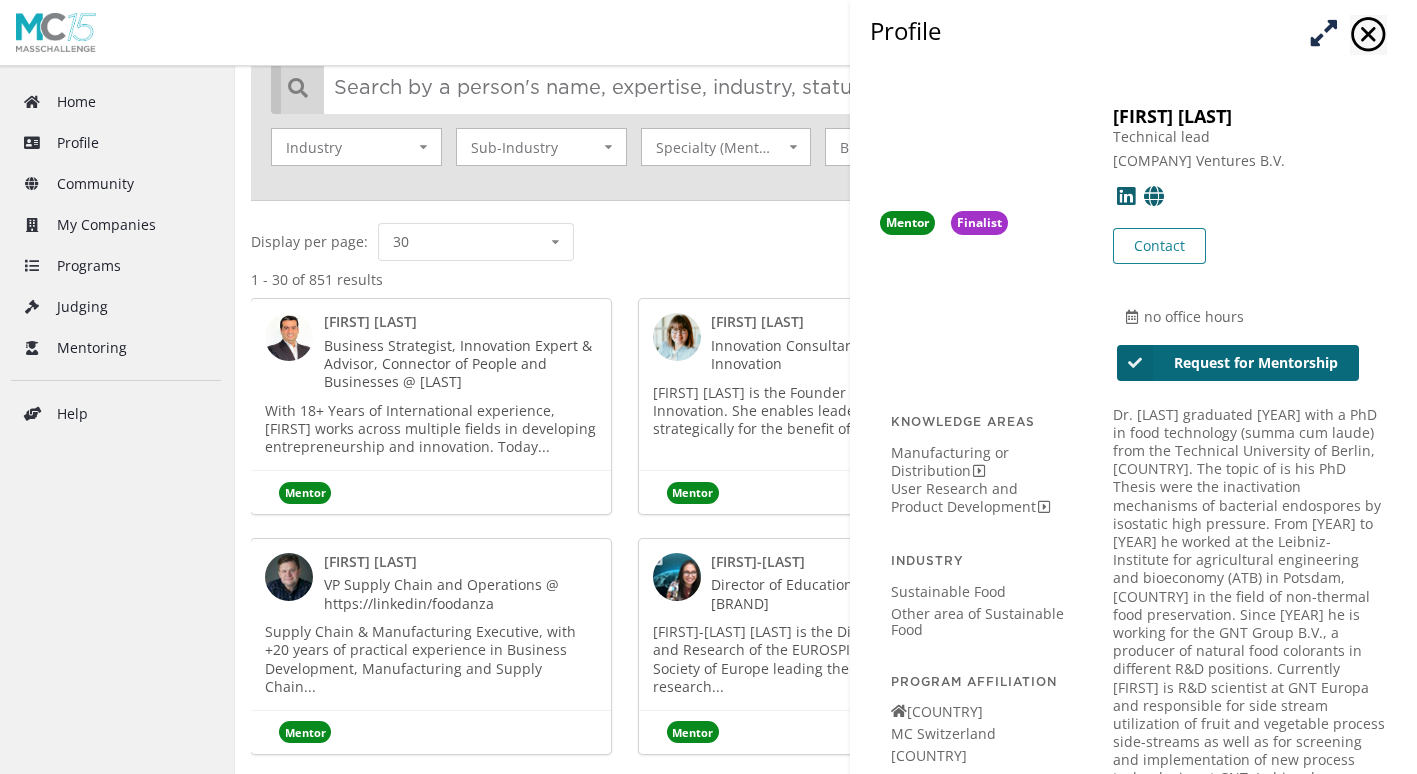click on "Request for Mentorship" at bounding box center [1238, 363] 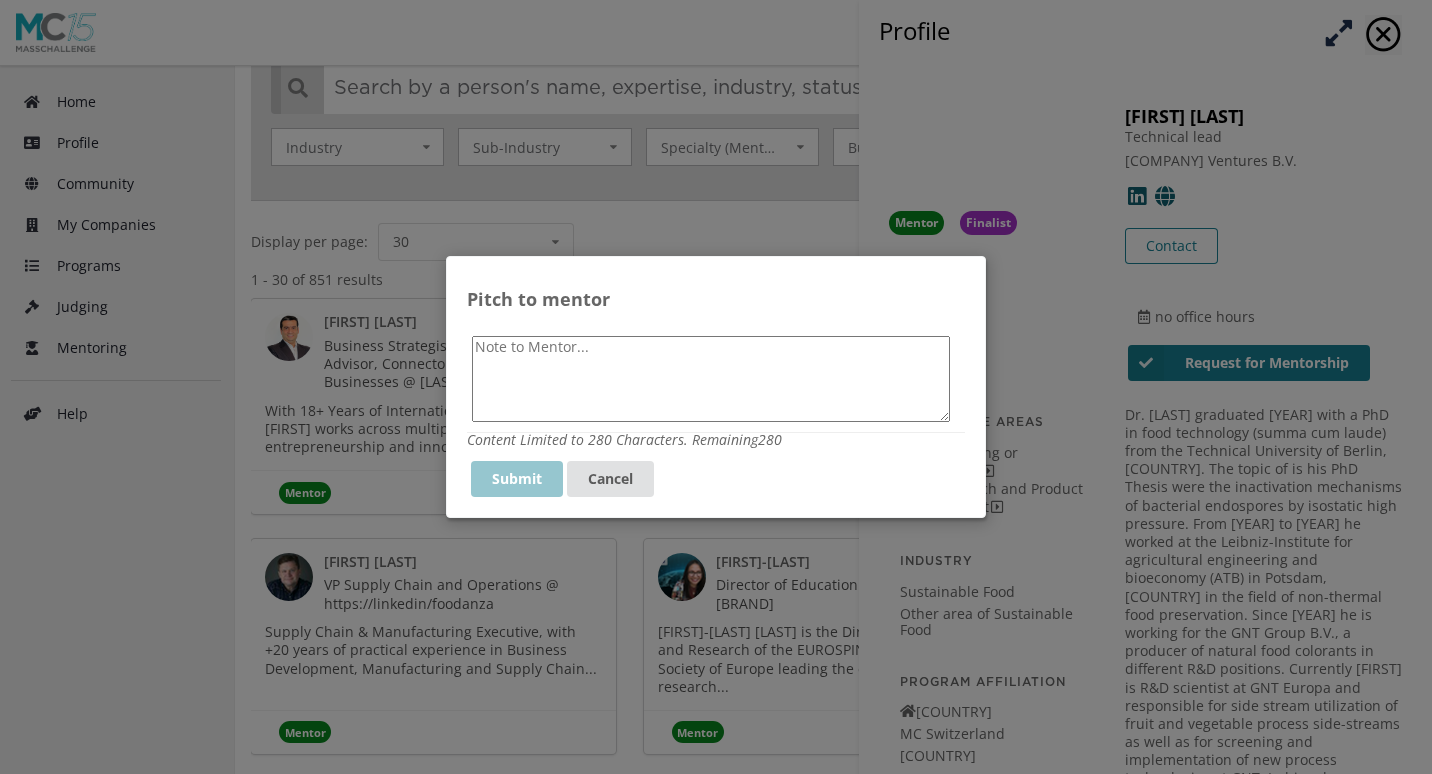 click at bounding box center [711, 379] 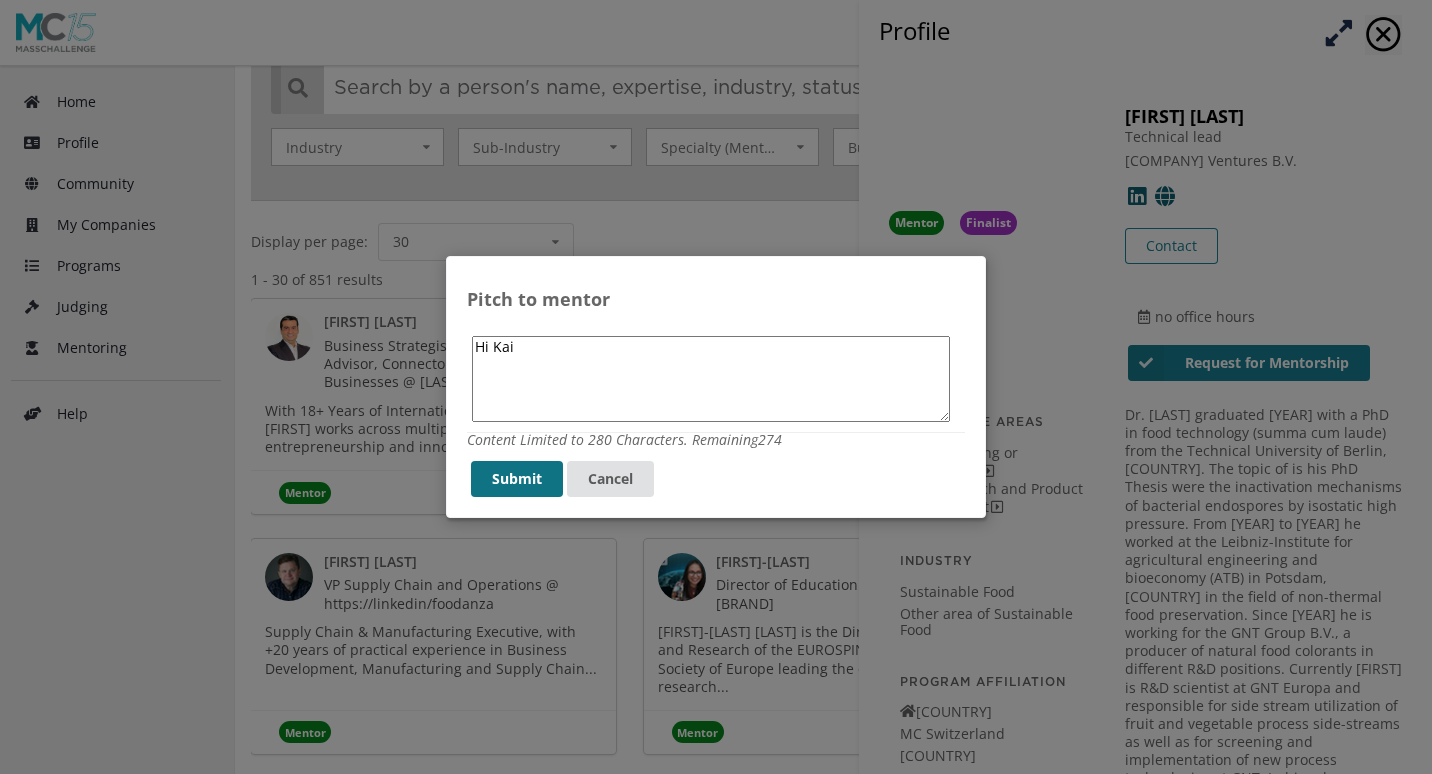 type on "Hi Kai" 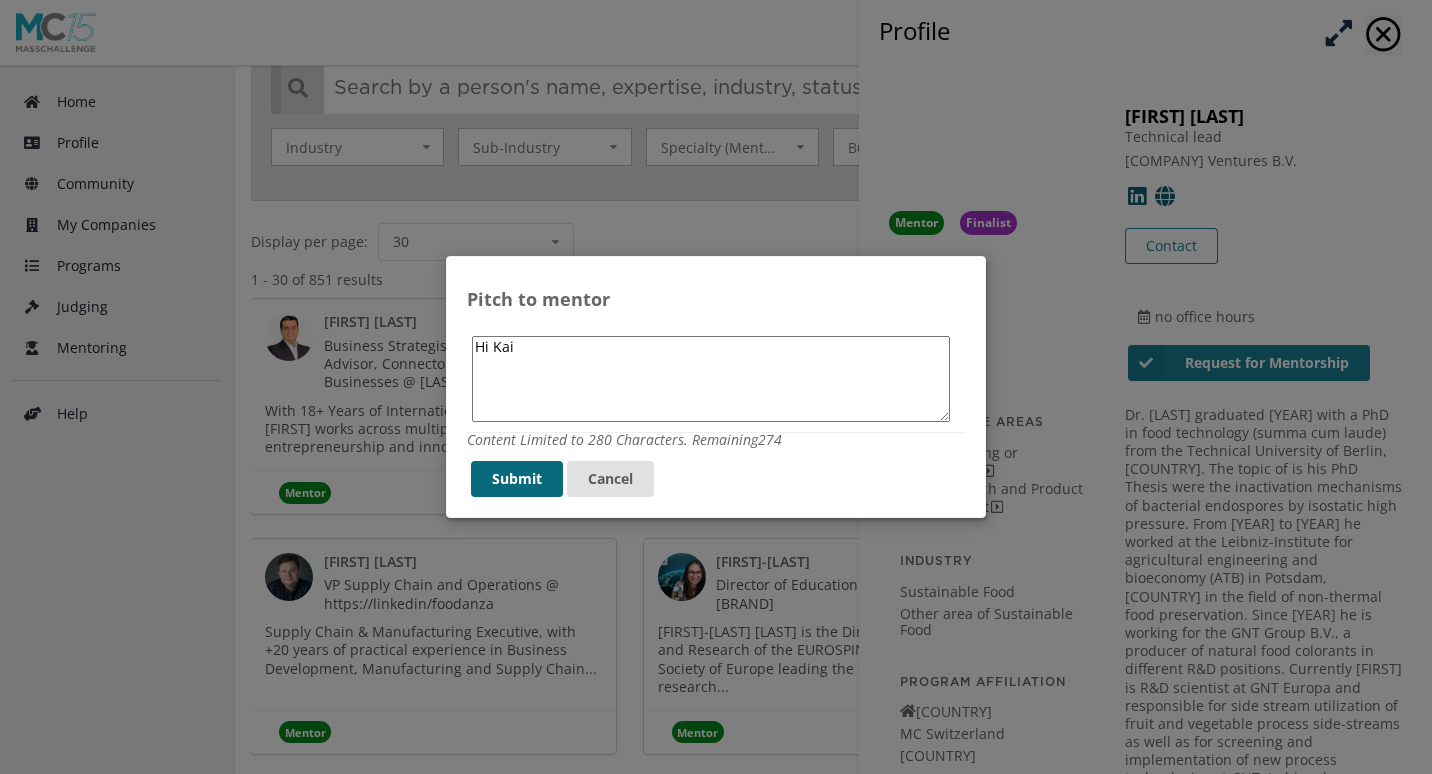 click on "Submit" at bounding box center (517, 479) 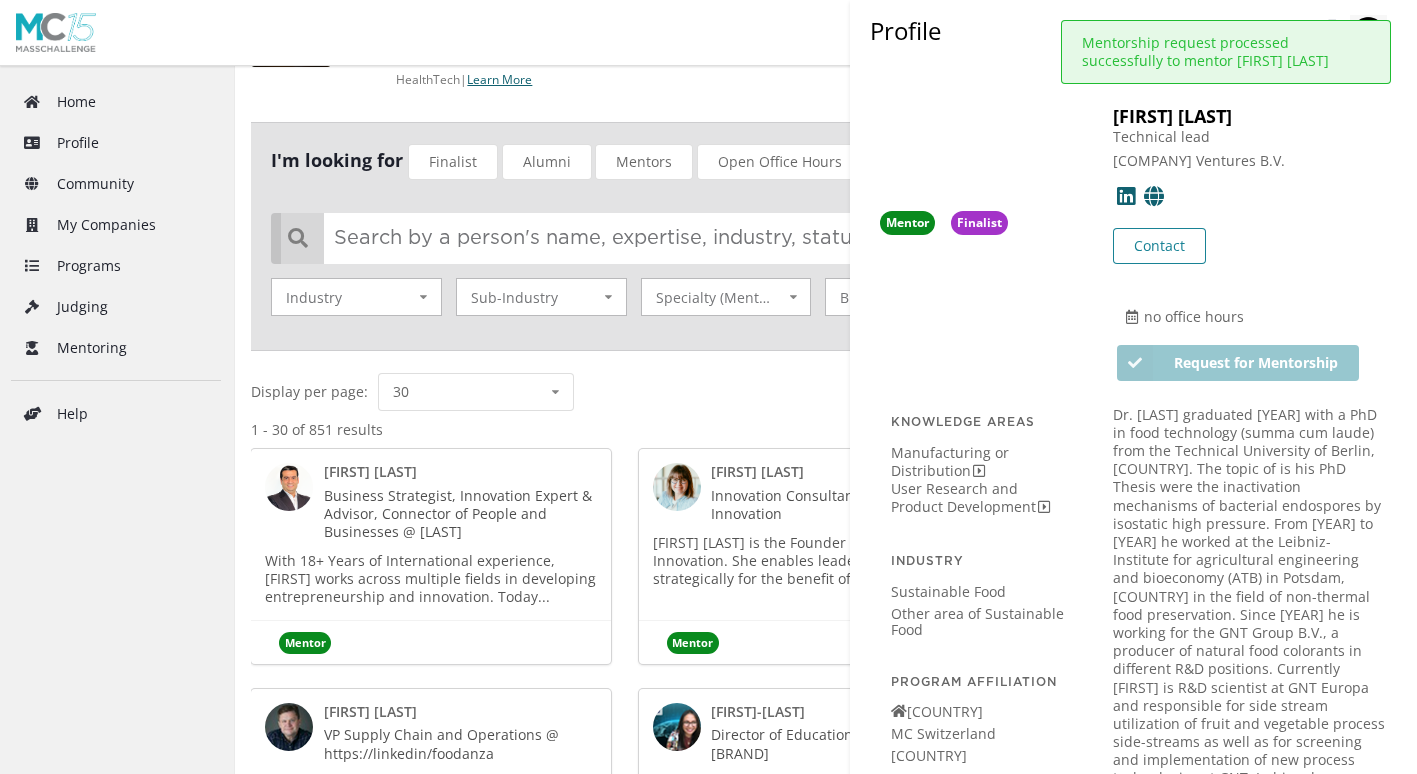 scroll, scrollTop: 178, scrollLeft: 0, axis: vertical 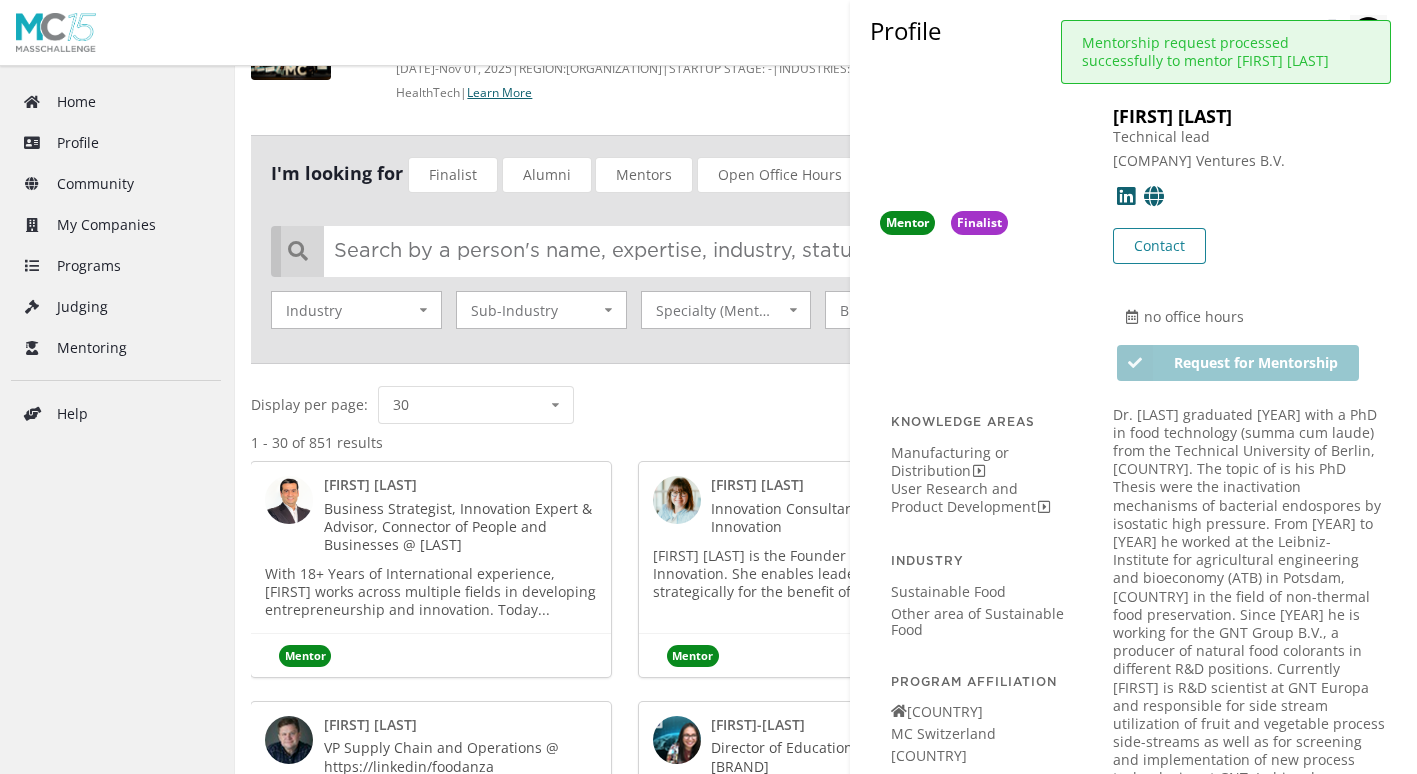 click on "Contact Contact" at bounding box center (1250, 235) 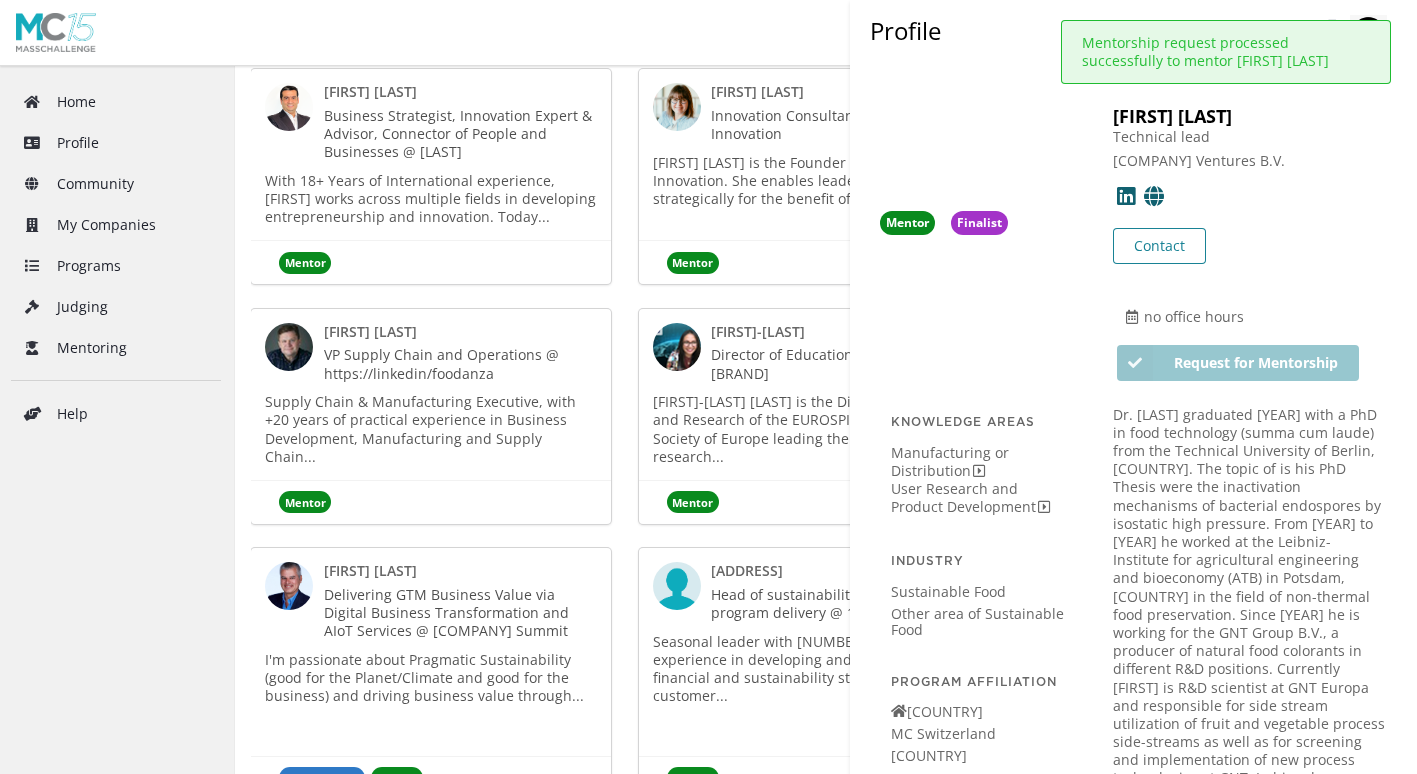 scroll, scrollTop: 570, scrollLeft: 0, axis: vertical 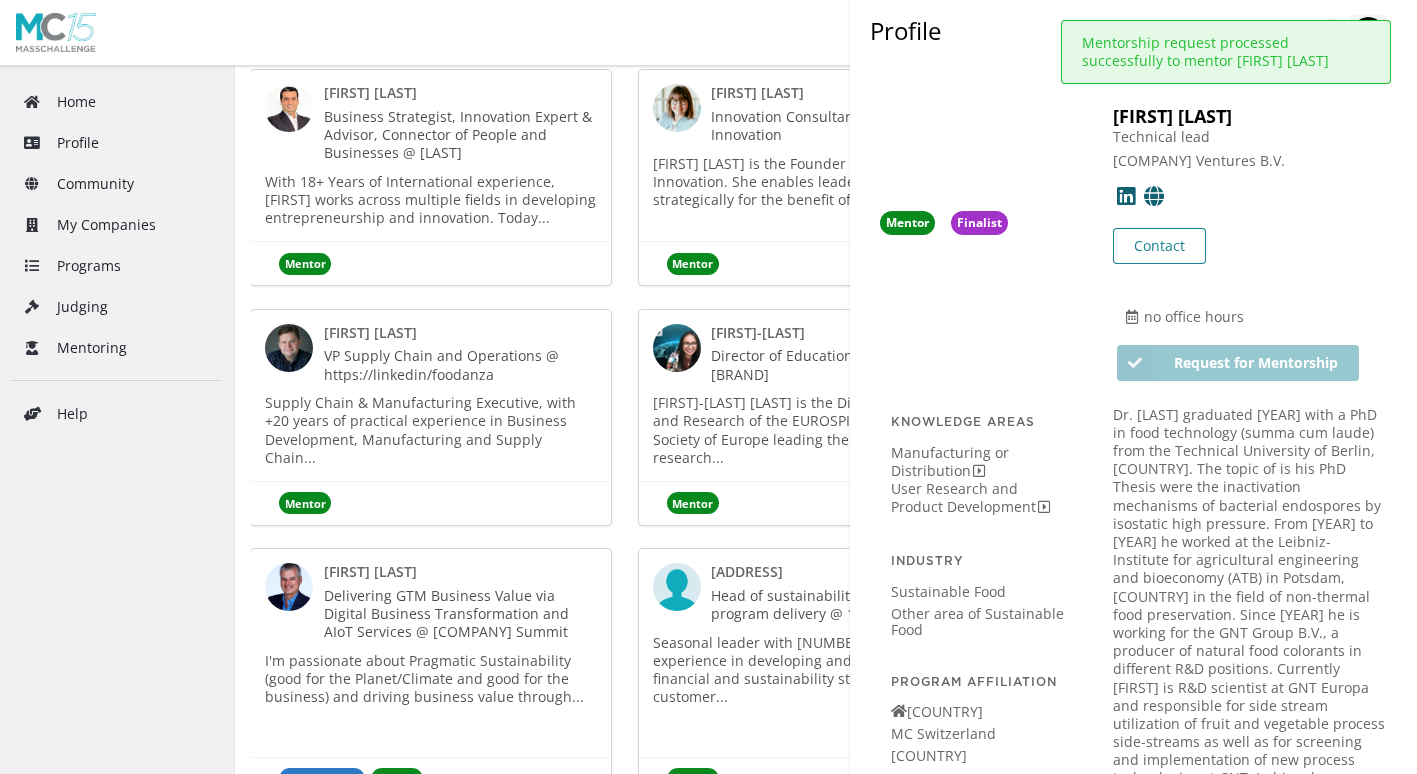 click on "Kai Reineke Technical lead GNT Ventures B.V. Contact Contact no office hours Request for Mentorship" at bounding box center [981, 220] 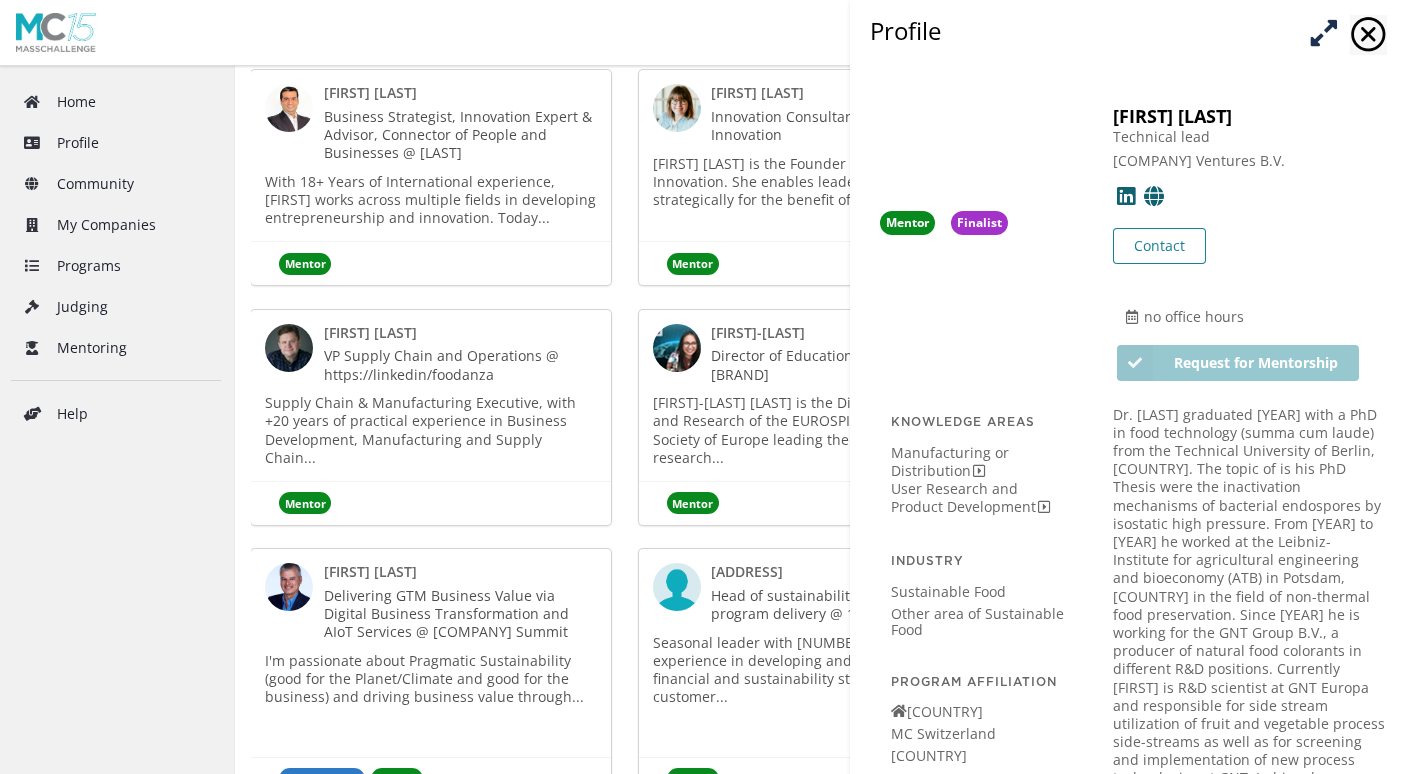 click at bounding box center (1323, 32) 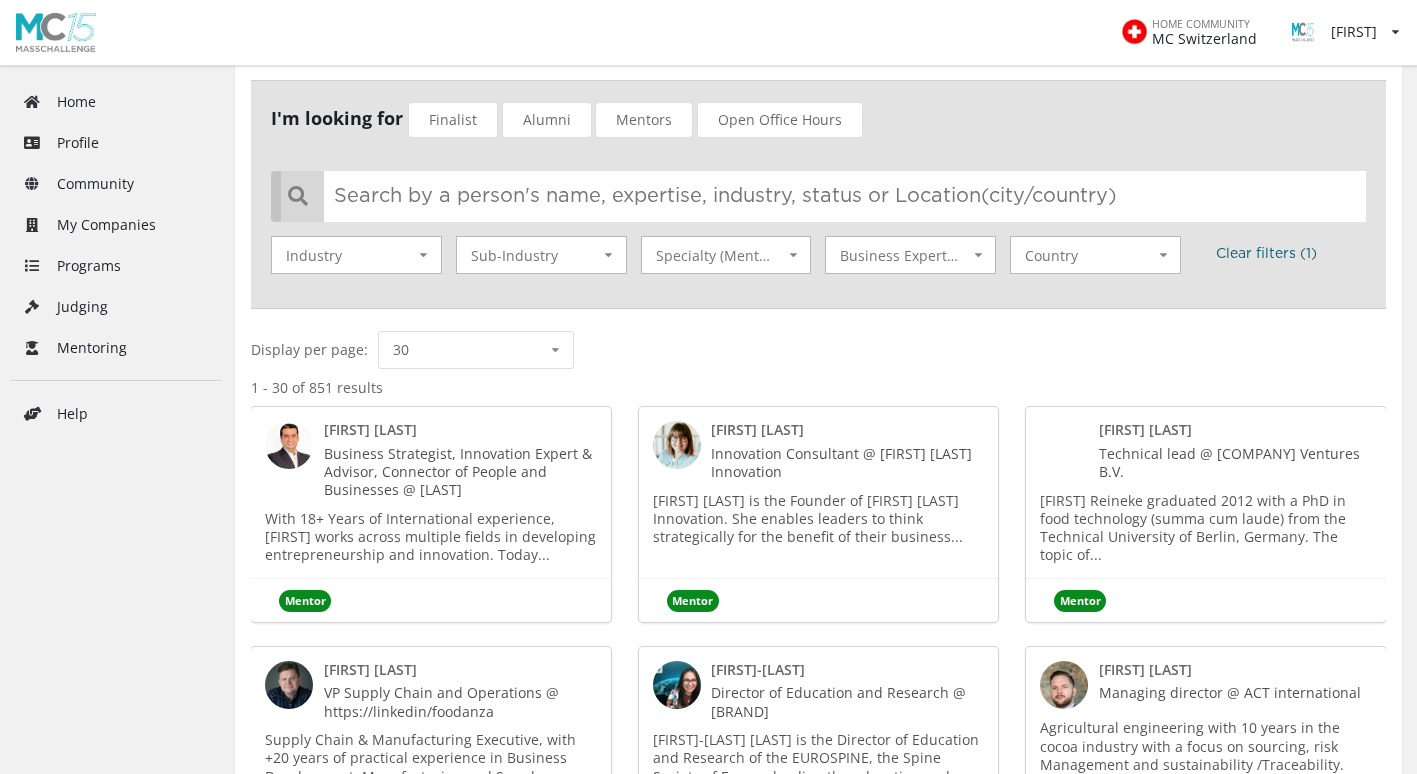 scroll, scrollTop: 0, scrollLeft: 0, axis: both 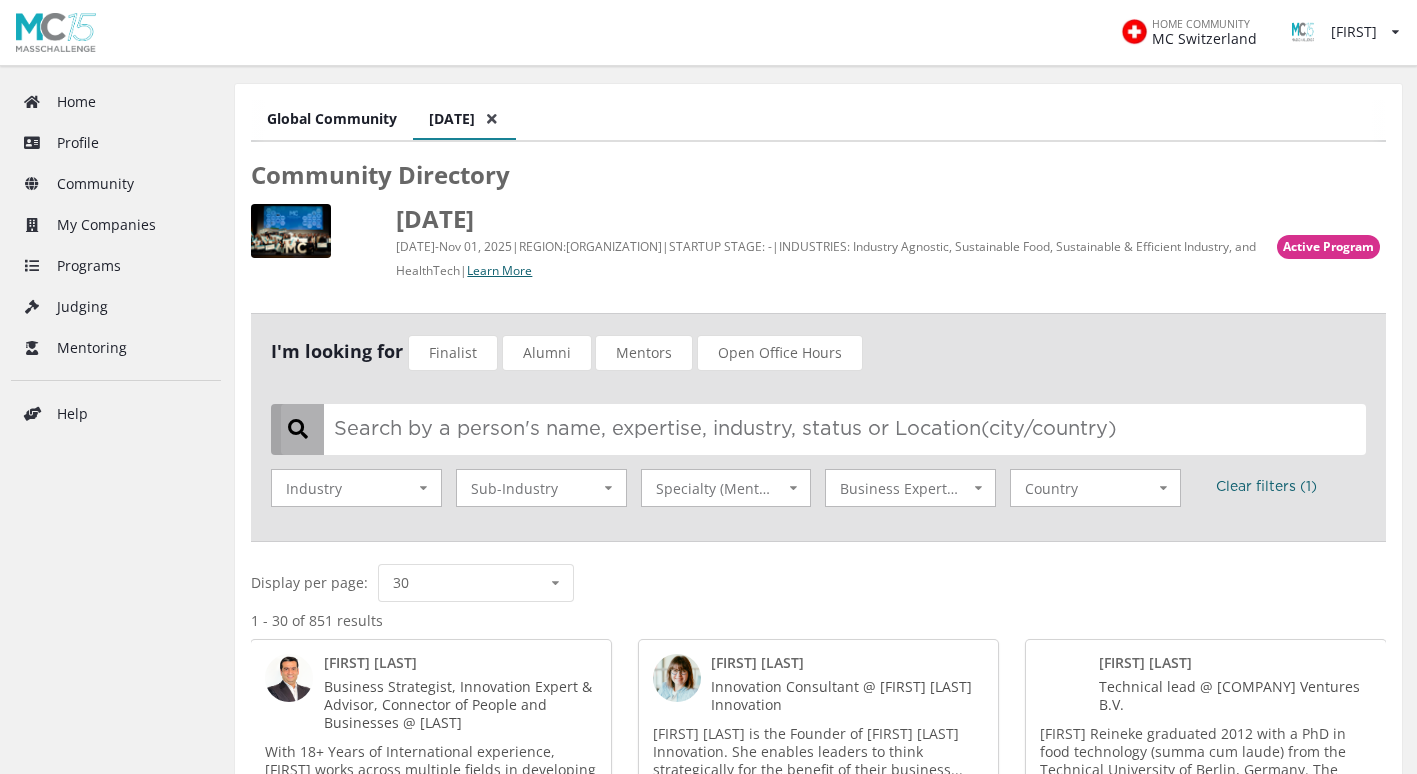 click at bounding box center [823, 429] 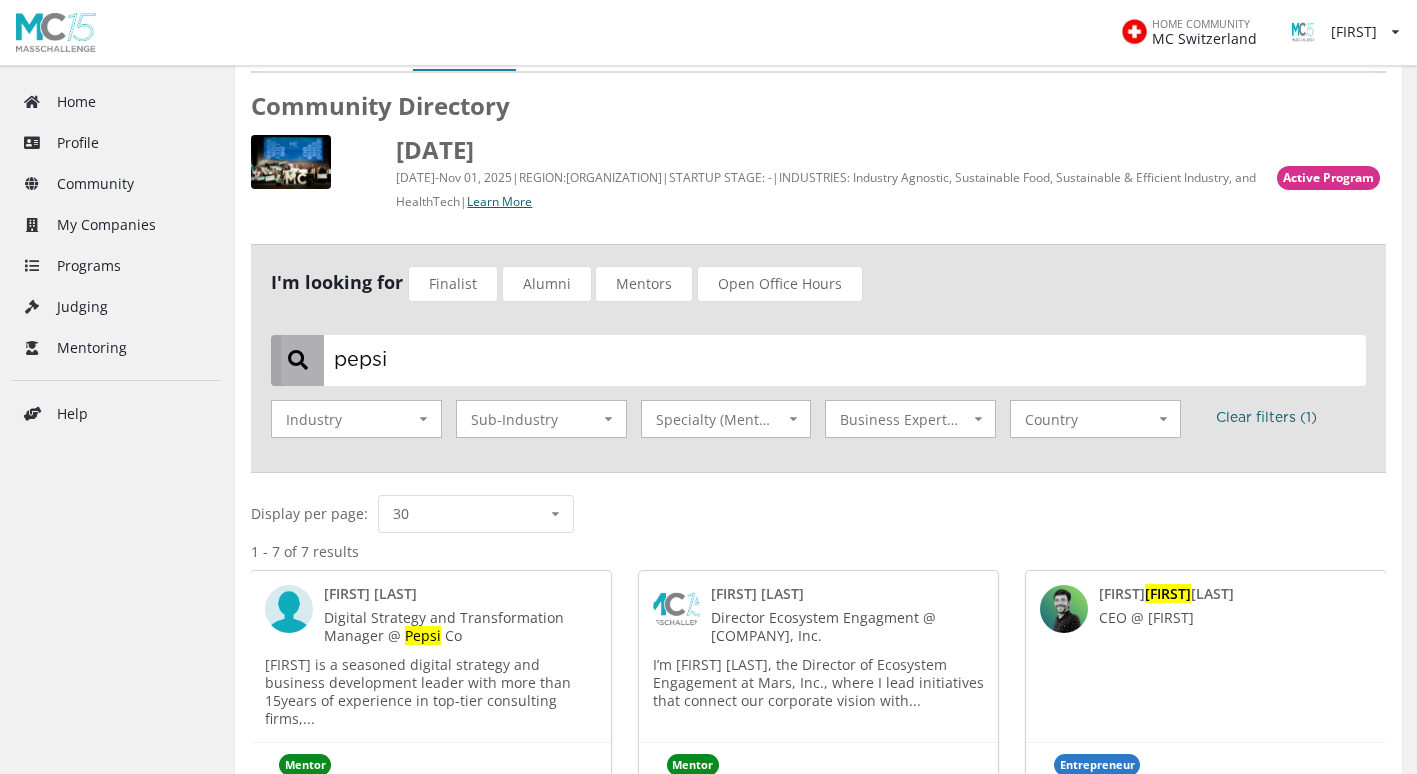 scroll, scrollTop: 68, scrollLeft: 0, axis: vertical 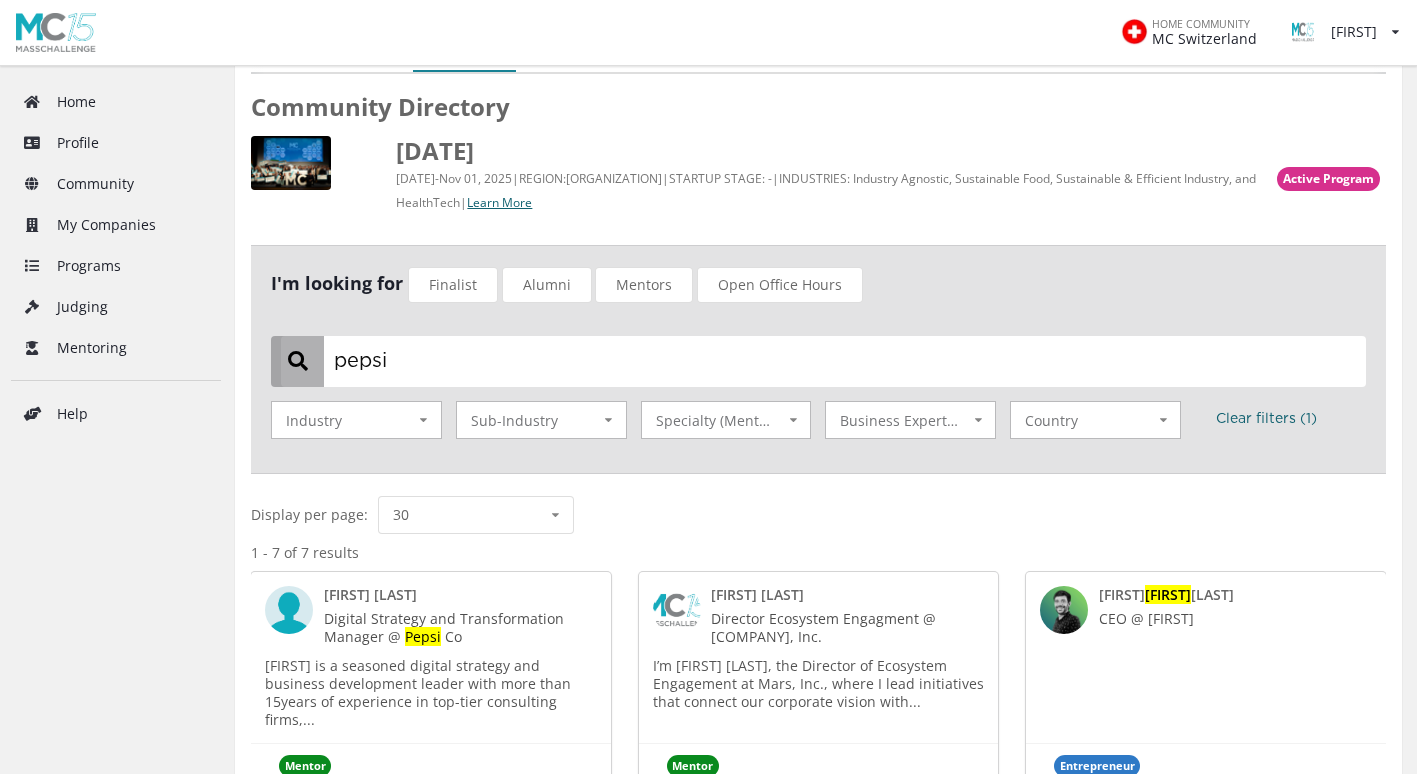 drag, startPoint x: 401, startPoint y: 362, endPoint x: 298, endPoint y: 363, distance: 103.00485 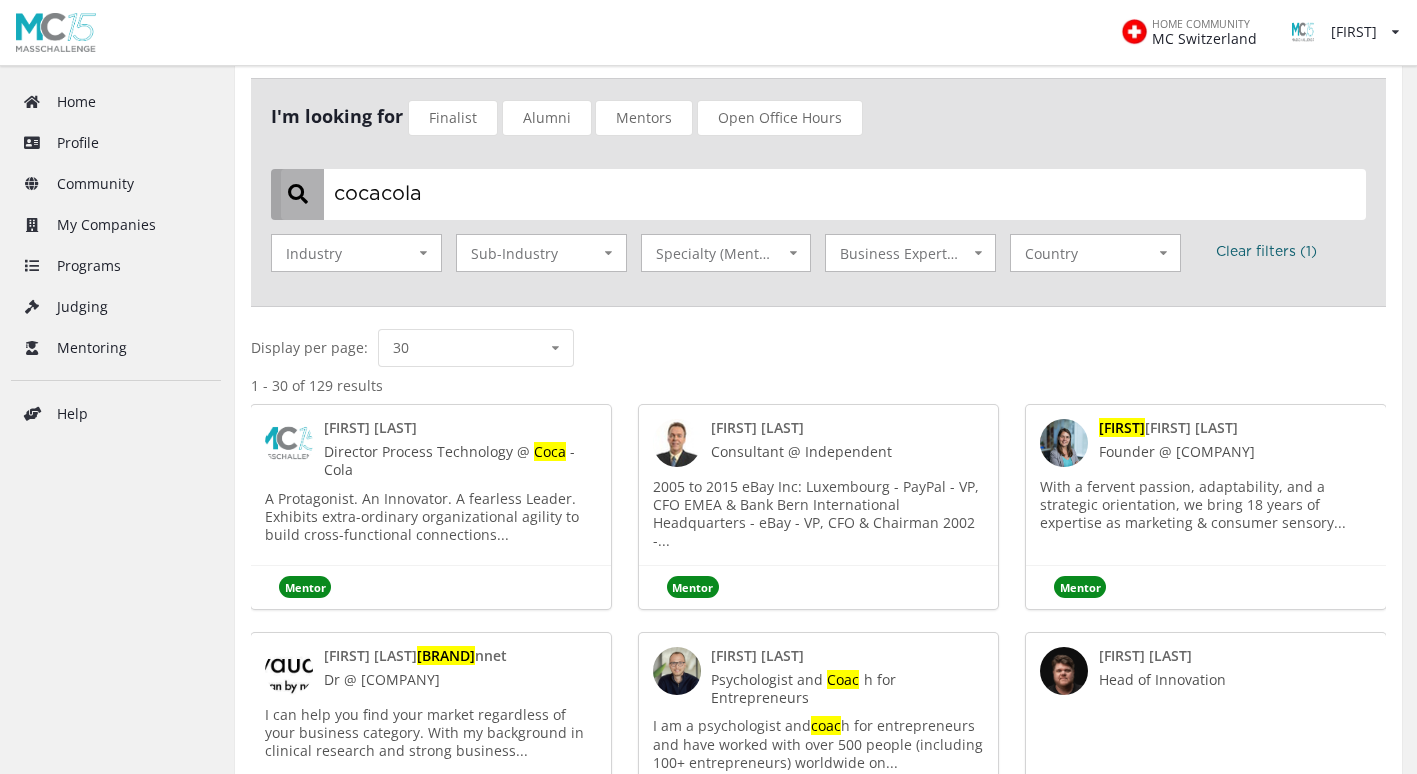 scroll, scrollTop: 234, scrollLeft: 0, axis: vertical 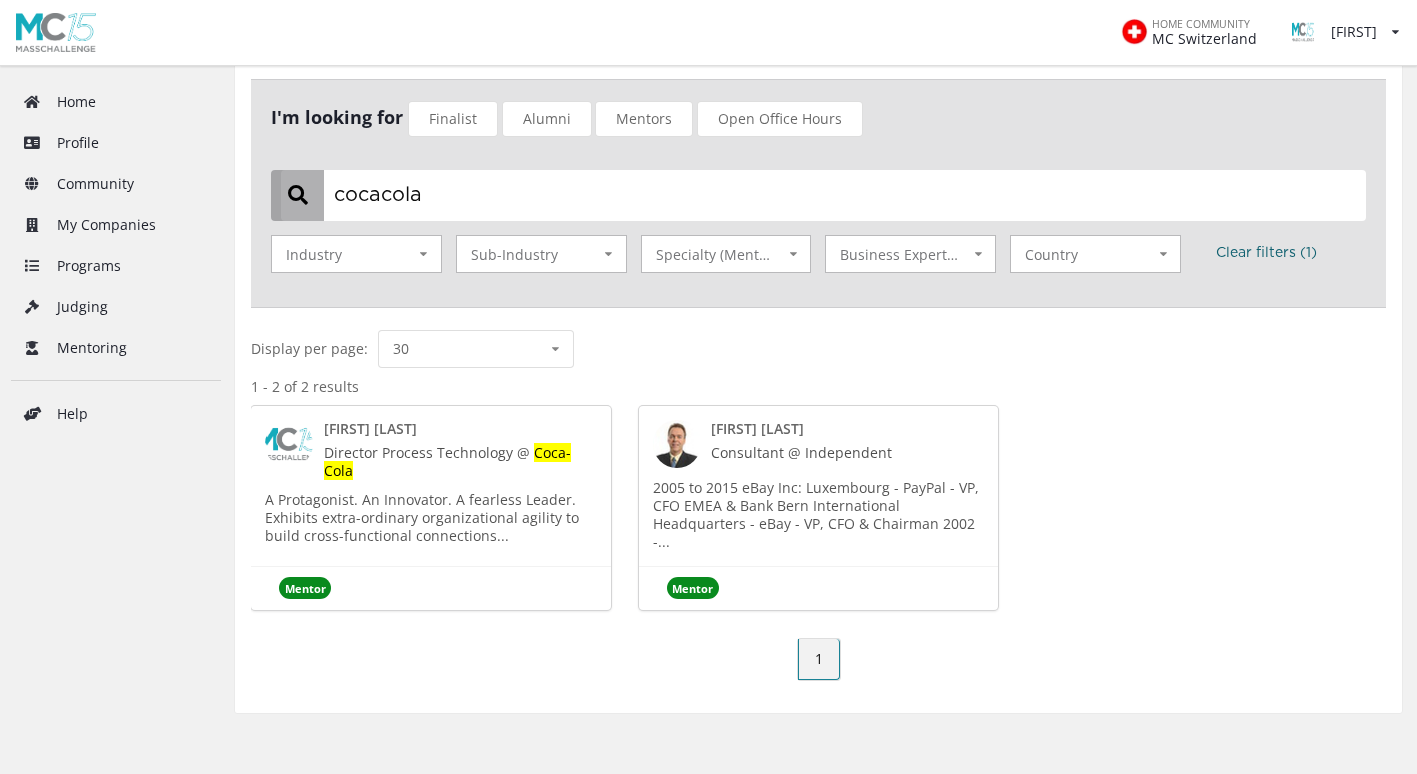 drag, startPoint x: 458, startPoint y: 184, endPoint x: 293, endPoint y: 214, distance: 167.7051 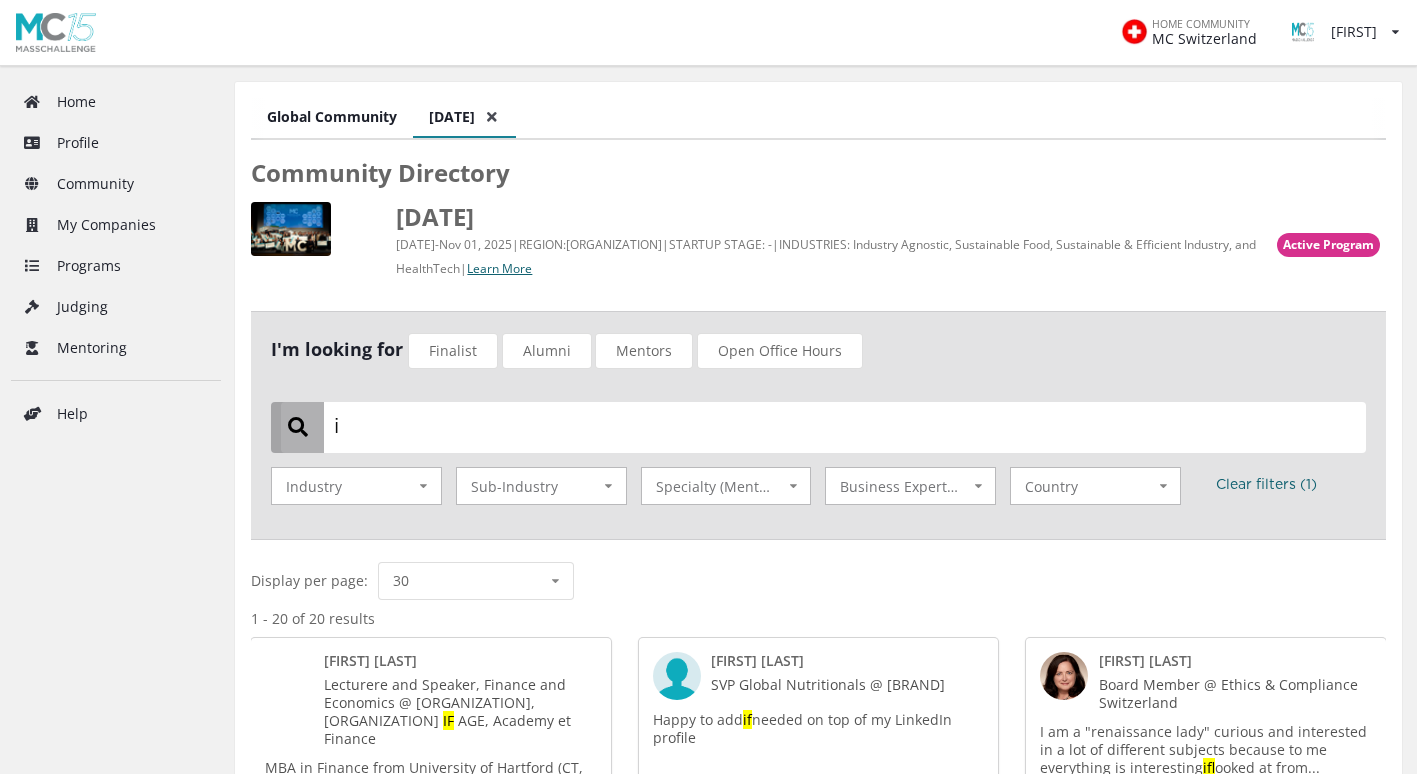 scroll, scrollTop: 234, scrollLeft: 0, axis: vertical 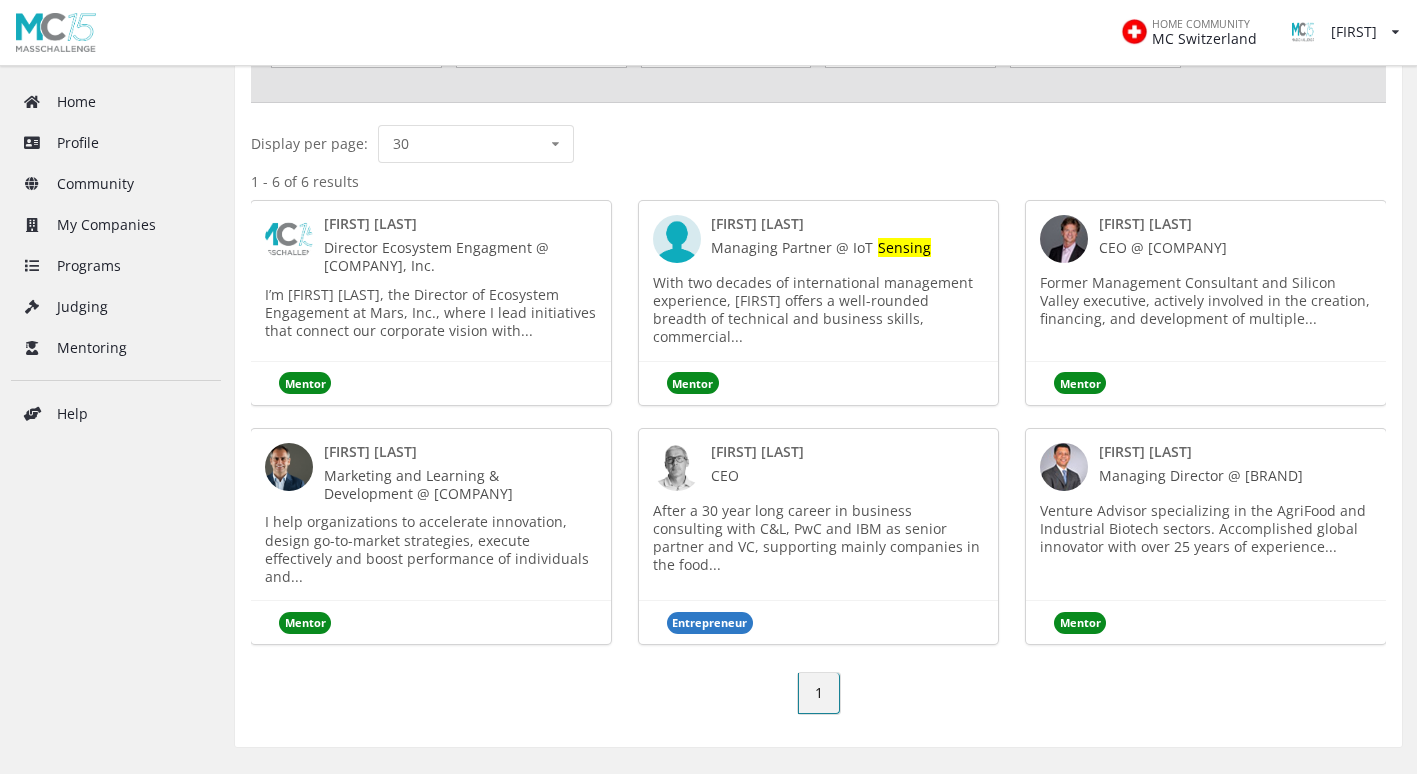 type on "[COMPANY]" 